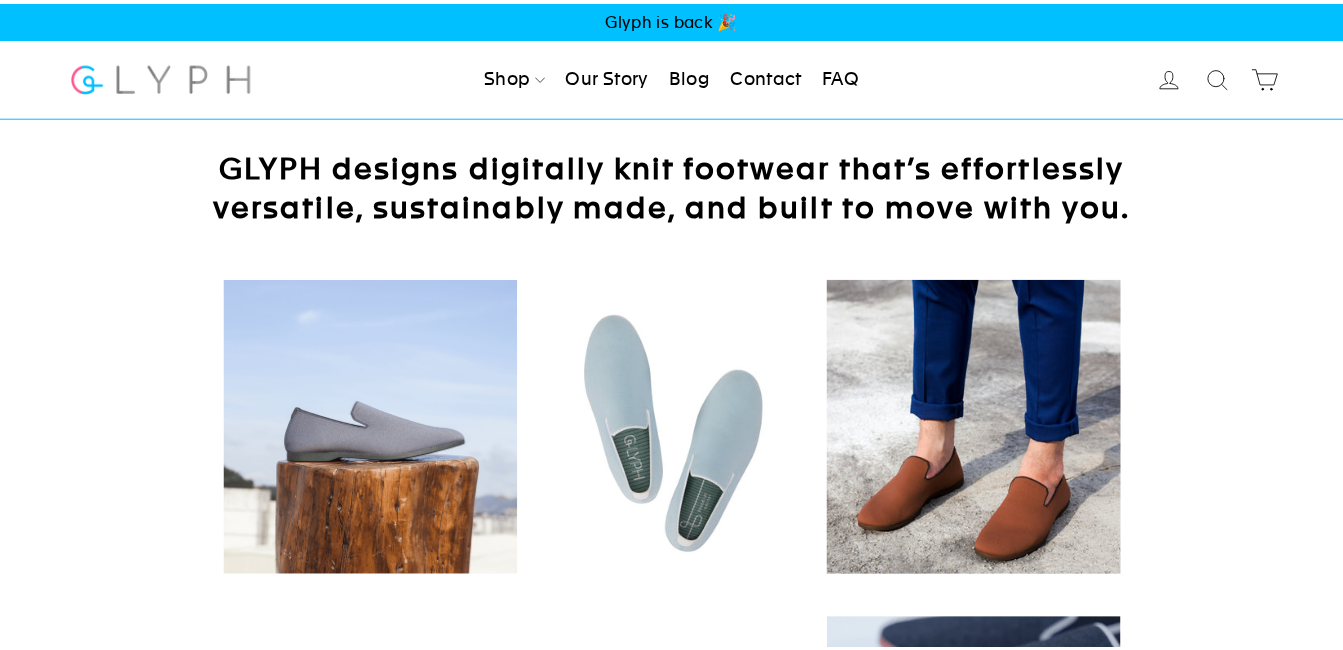 scroll, scrollTop: 0, scrollLeft: 0, axis: both 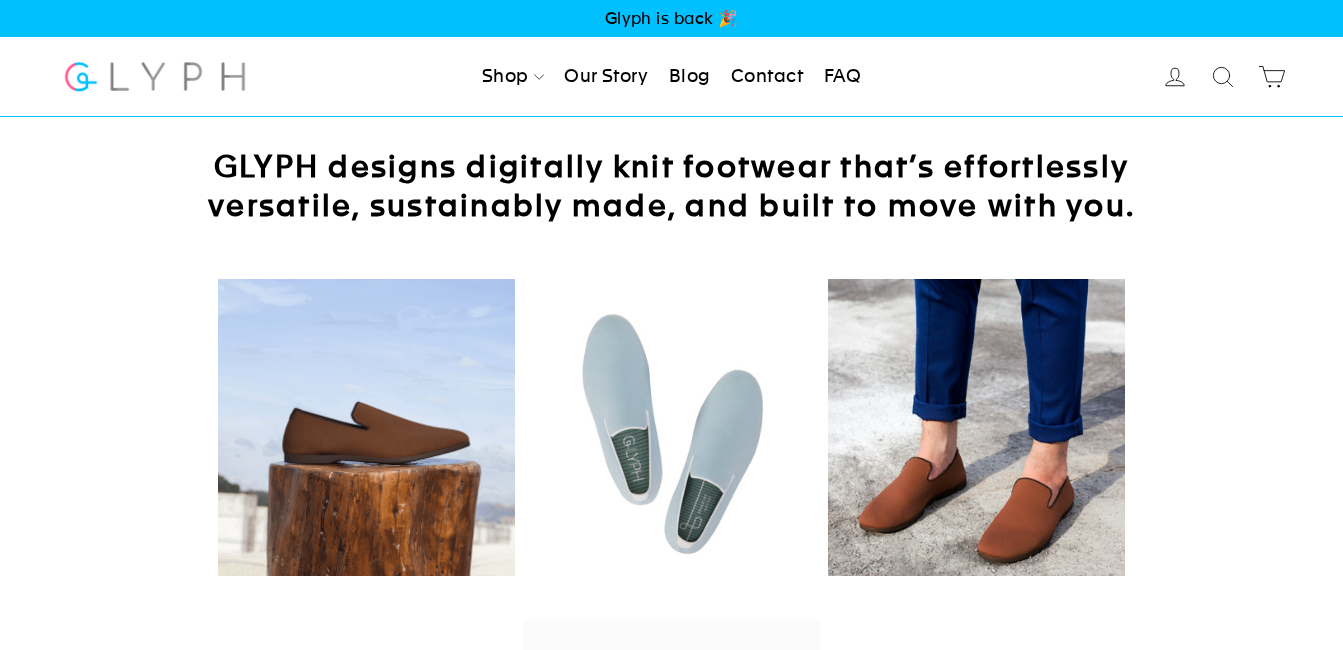 click on "Blog" at bounding box center (690, 77) 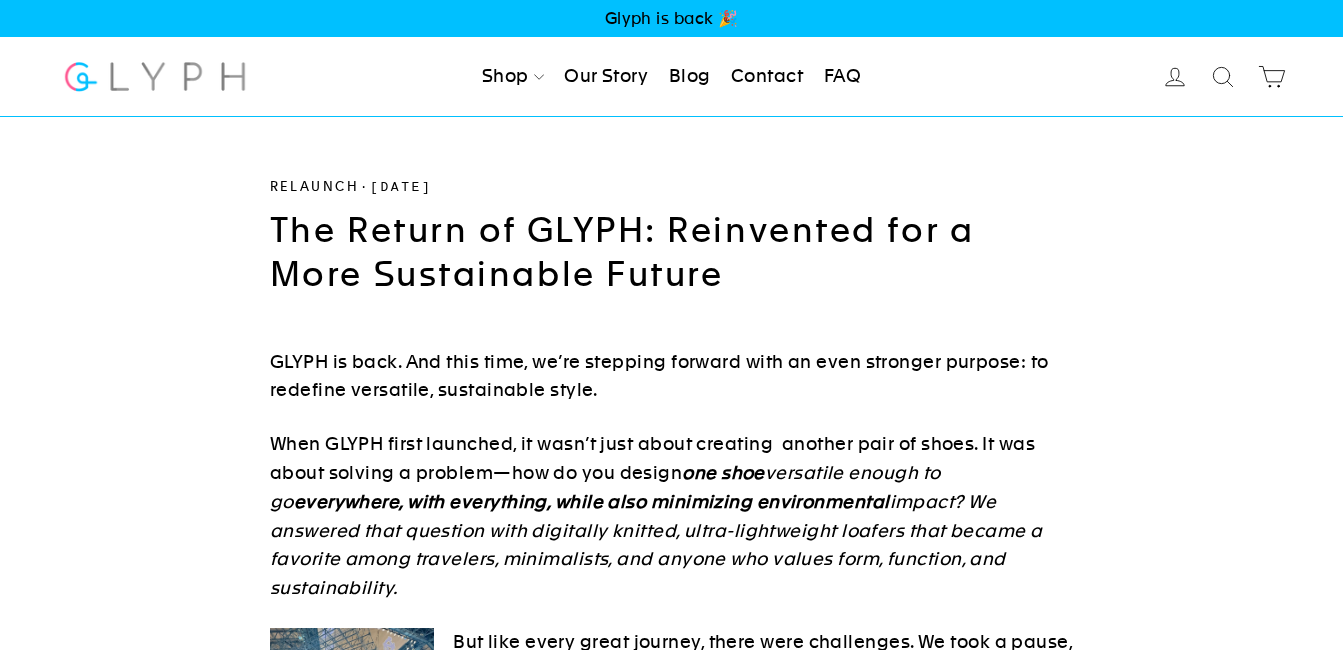 scroll, scrollTop: 0, scrollLeft: 0, axis: both 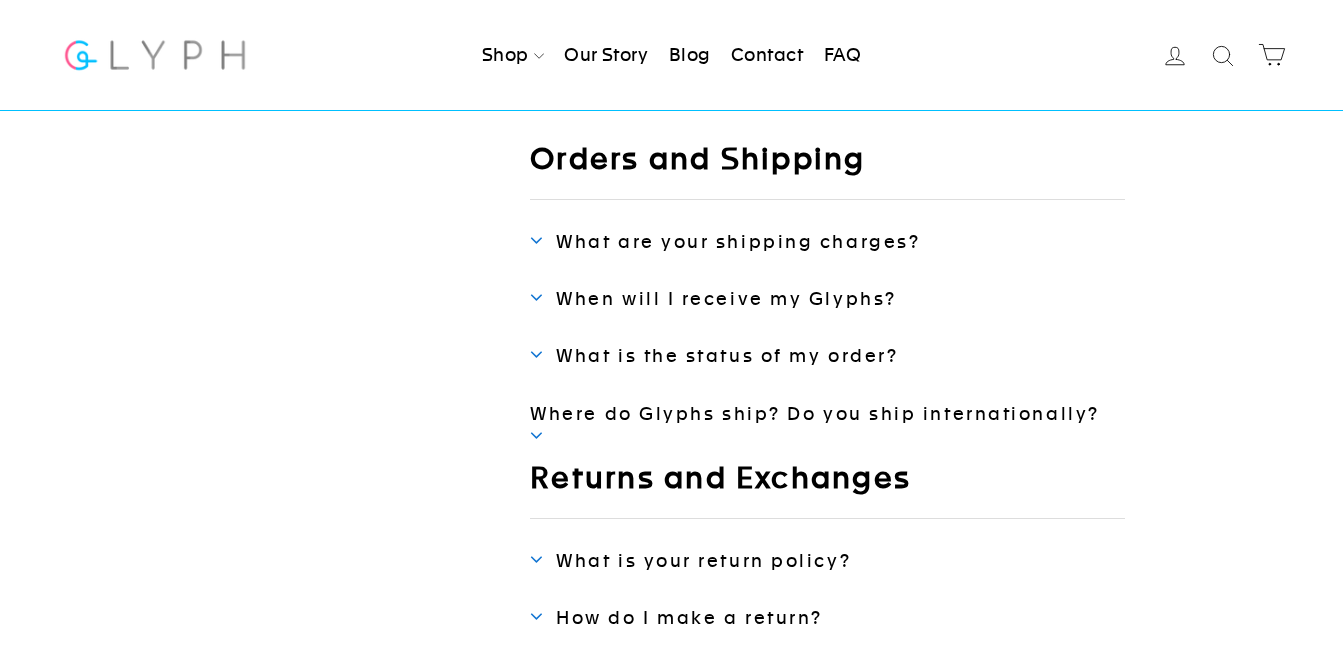 click at bounding box center (537, 297) 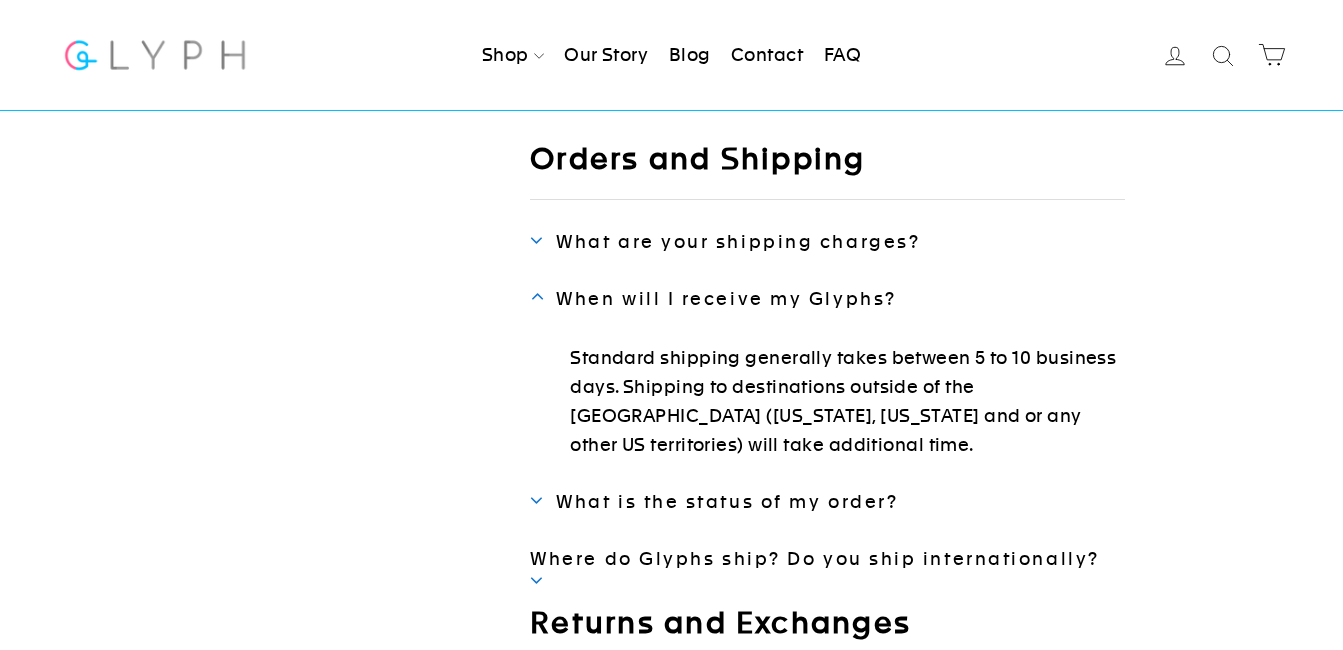 click at bounding box center (537, 297) 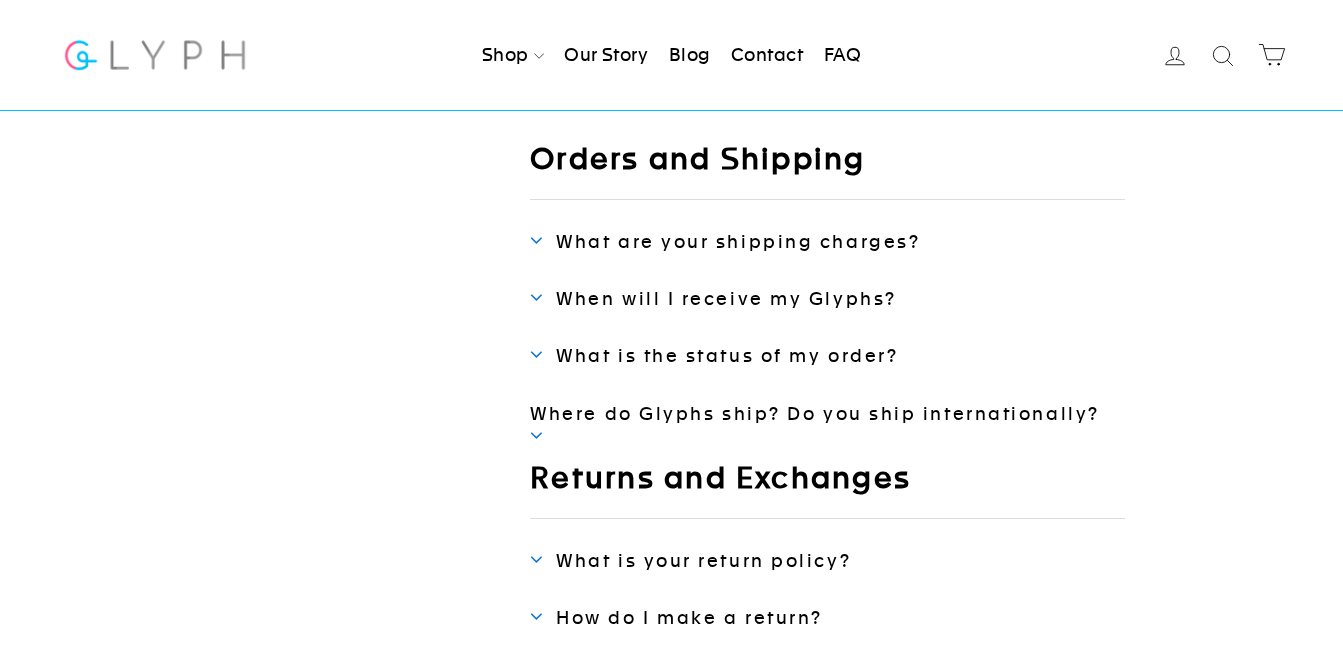 click at bounding box center (537, 354) 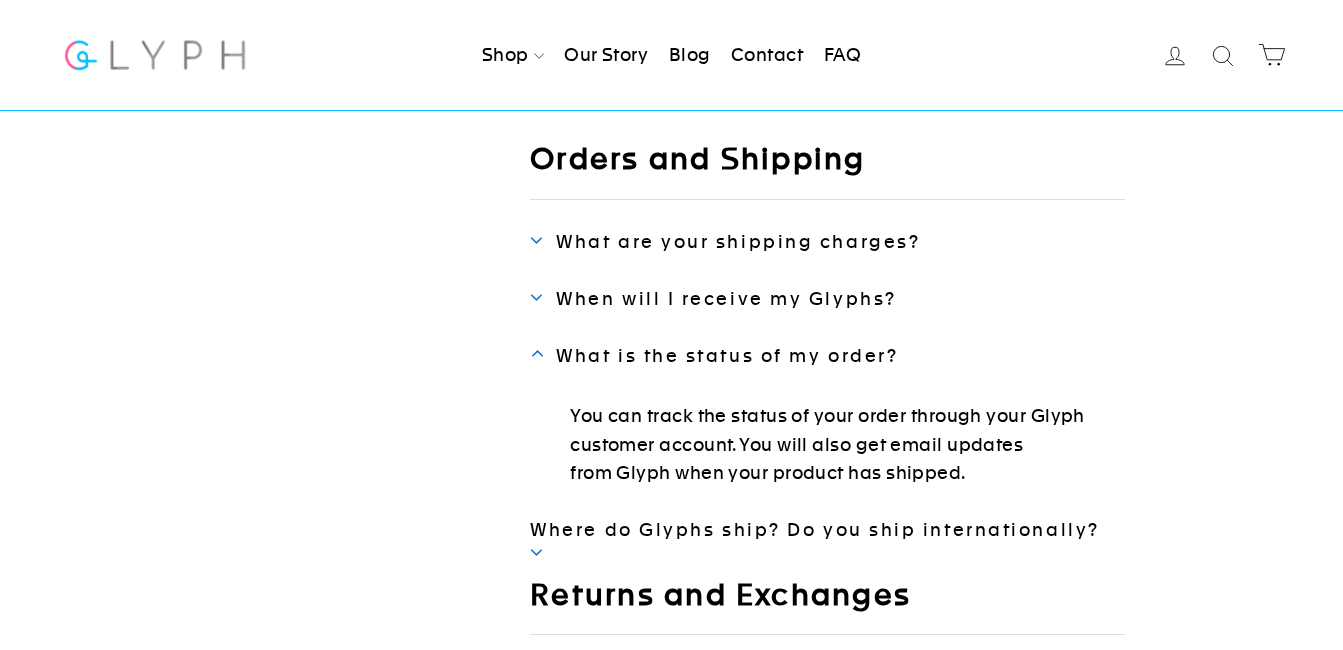 click at bounding box center [537, 354] 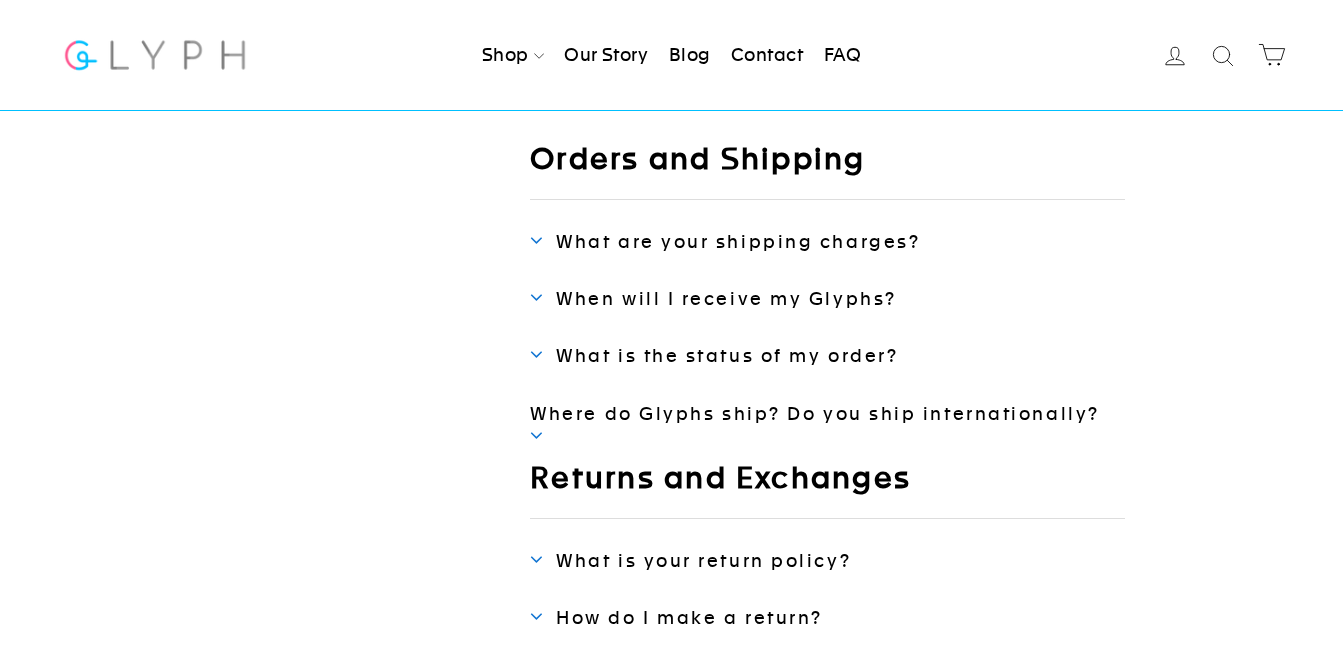 click at bounding box center [537, 435] 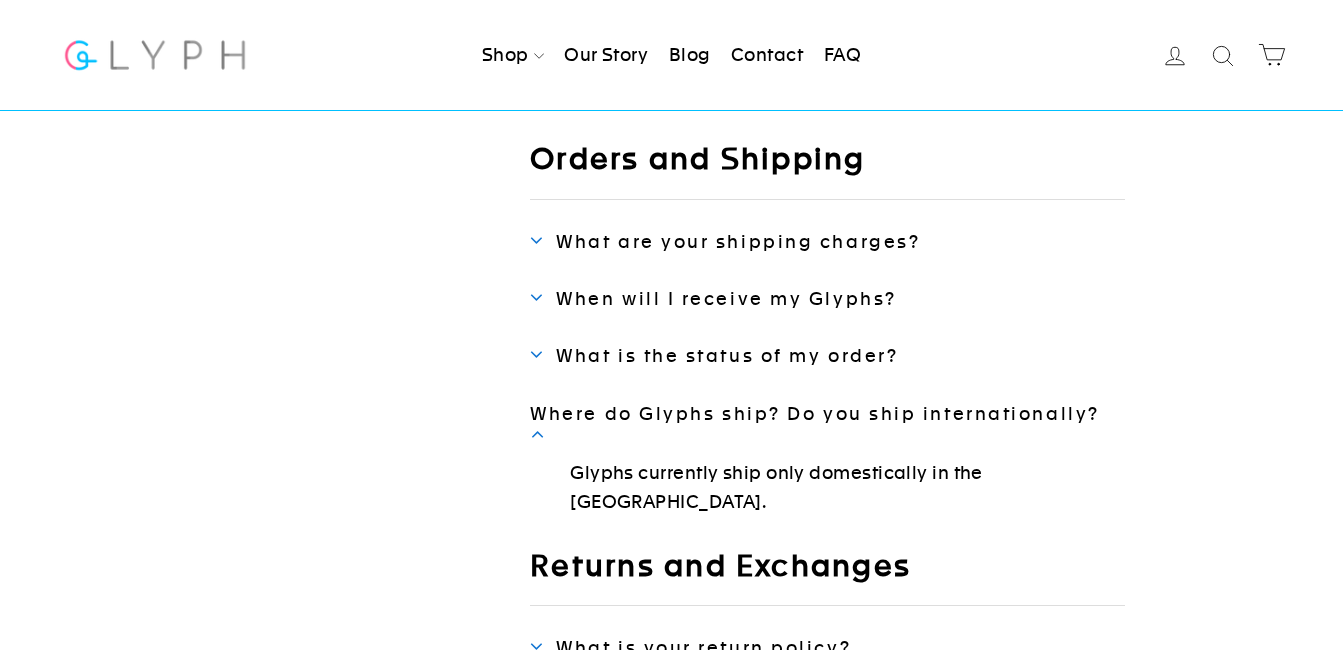 click at bounding box center (537, 435) 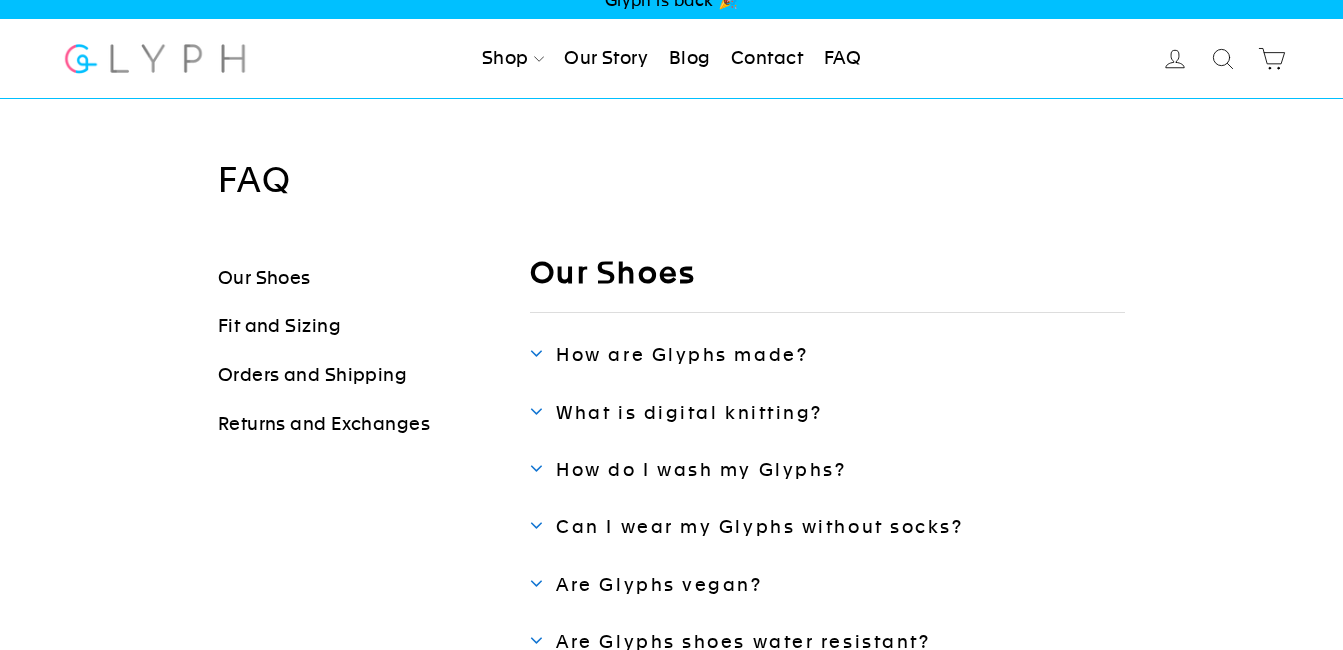 scroll, scrollTop: 0, scrollLeft: 0, axis: both 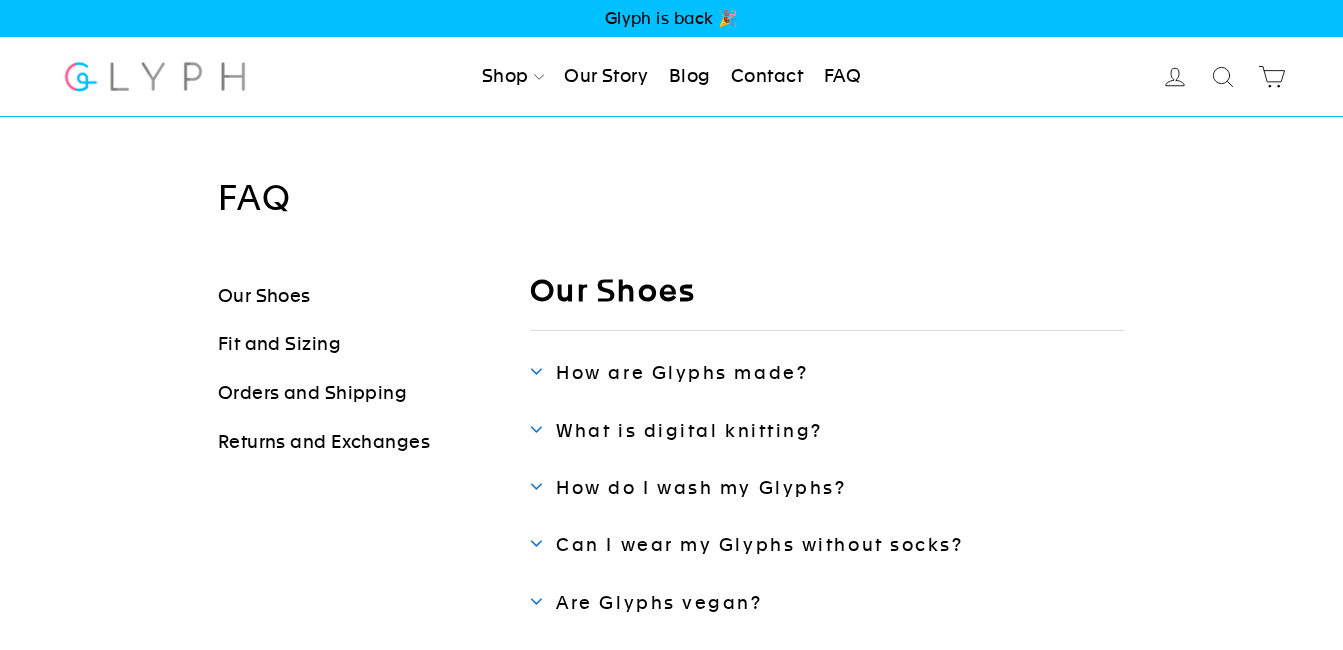click on "Glyph is back  🎉" at bounding box center [671, 18] 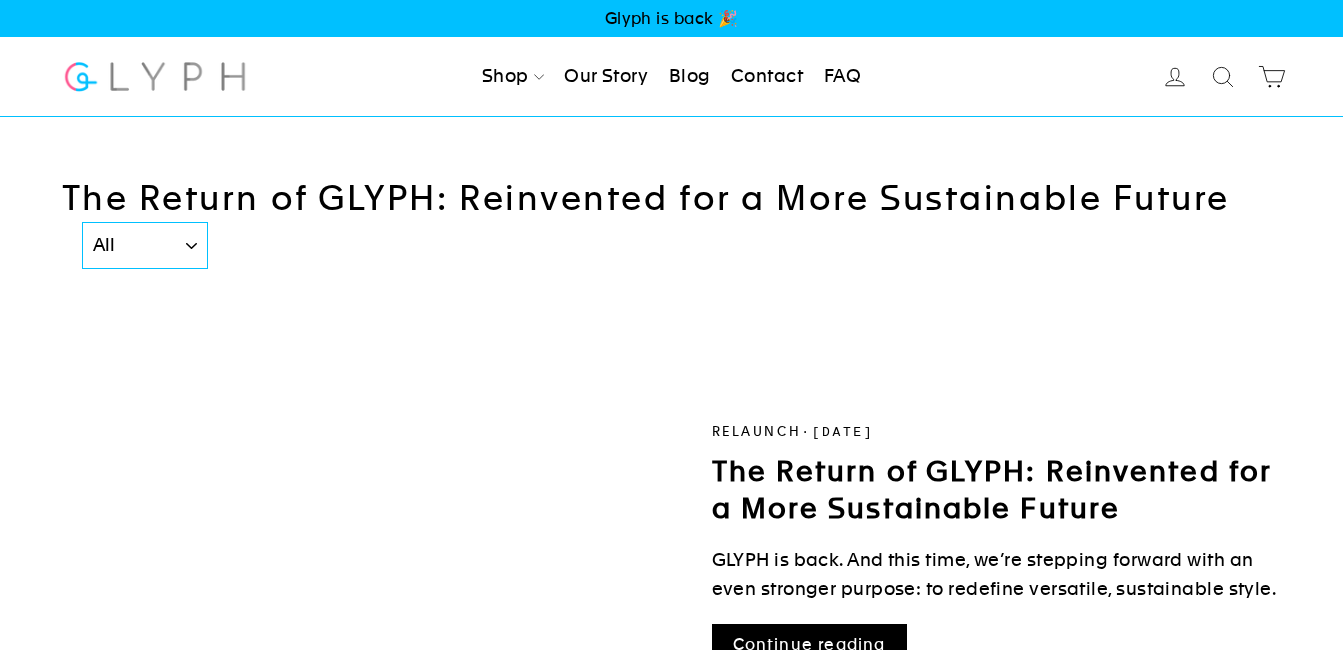 scroll, scrollTop: 0, scrollLeft: 0, axis: both 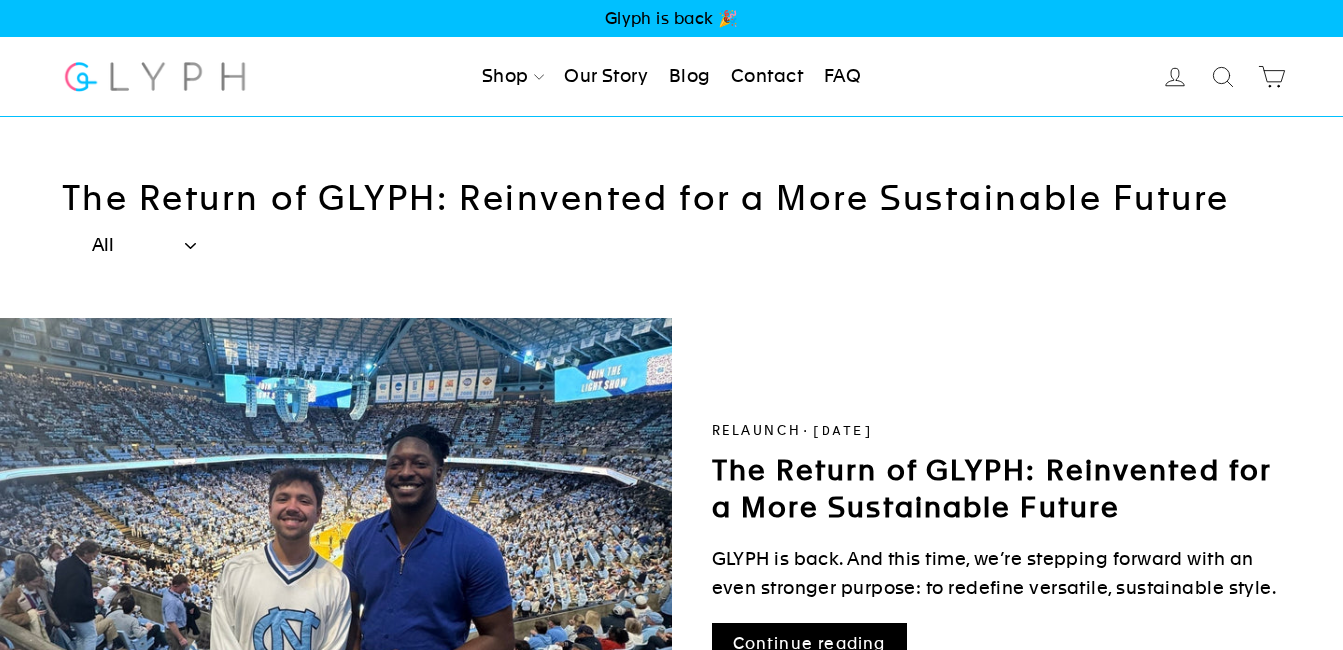 click on "All
Relaunch" at bounding box center [144, 245] 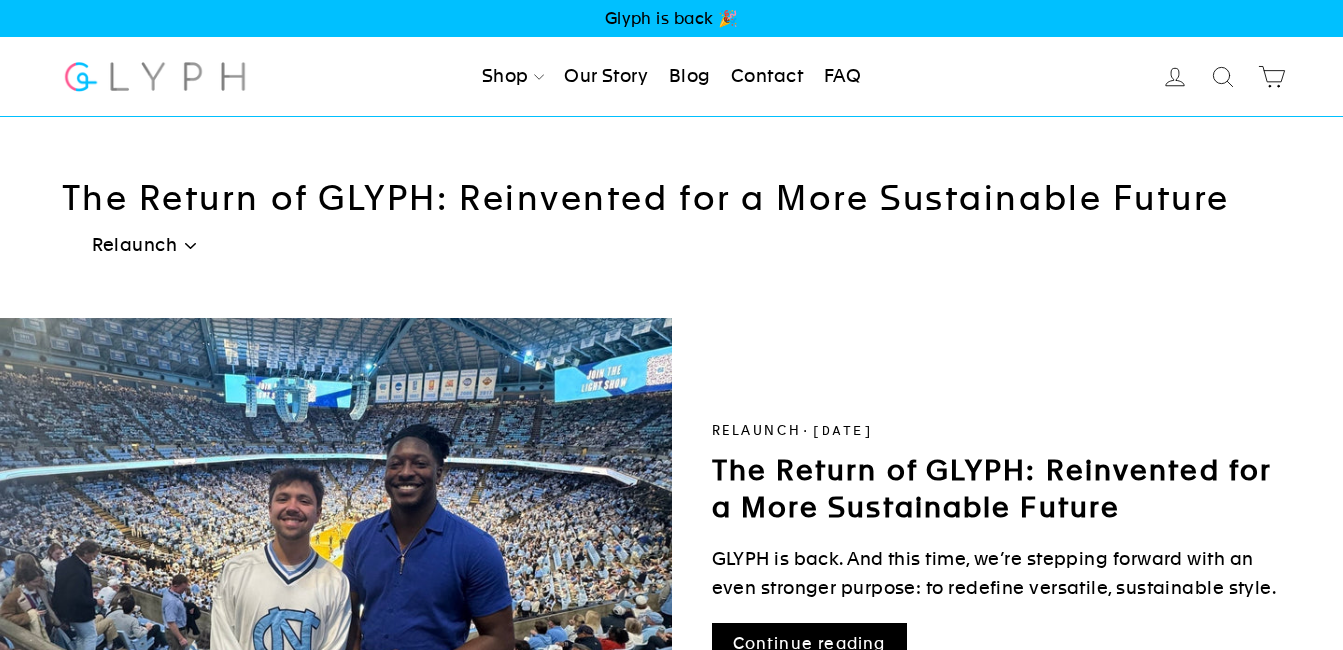 click on "All
Relaunch" at bounding box center (144, 245) 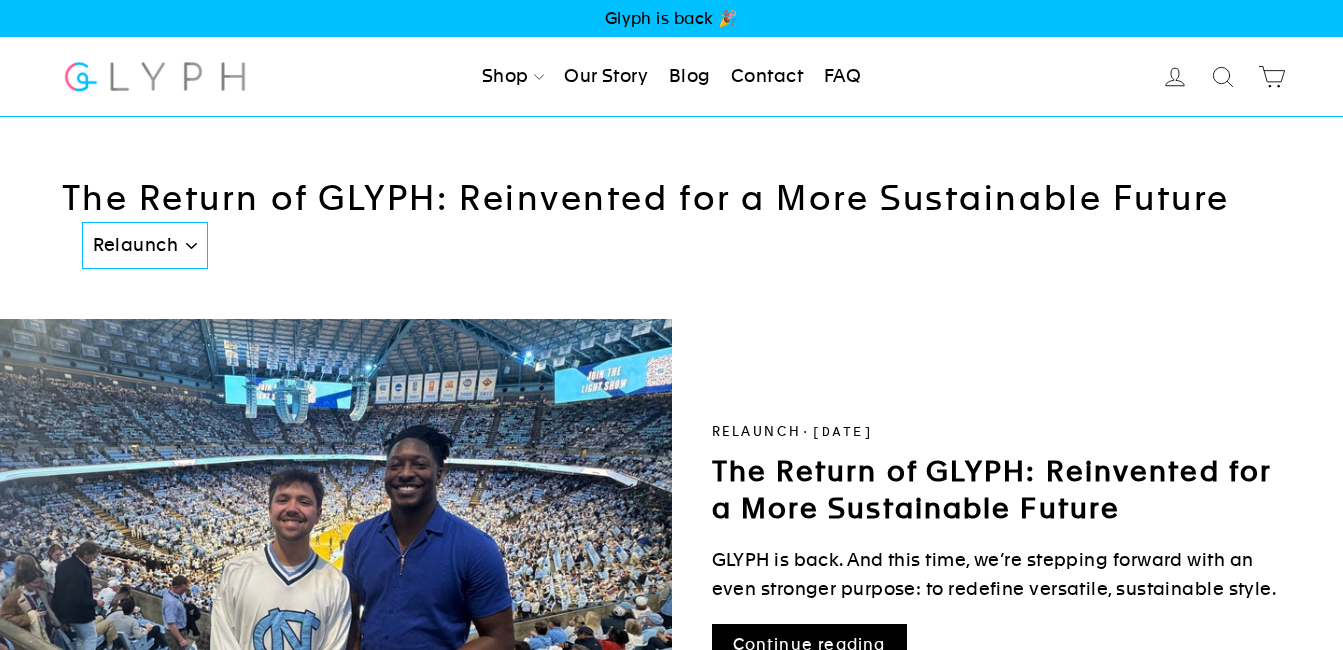 scroll, scrollTop: 0, scrollLeft: 0, axis: both 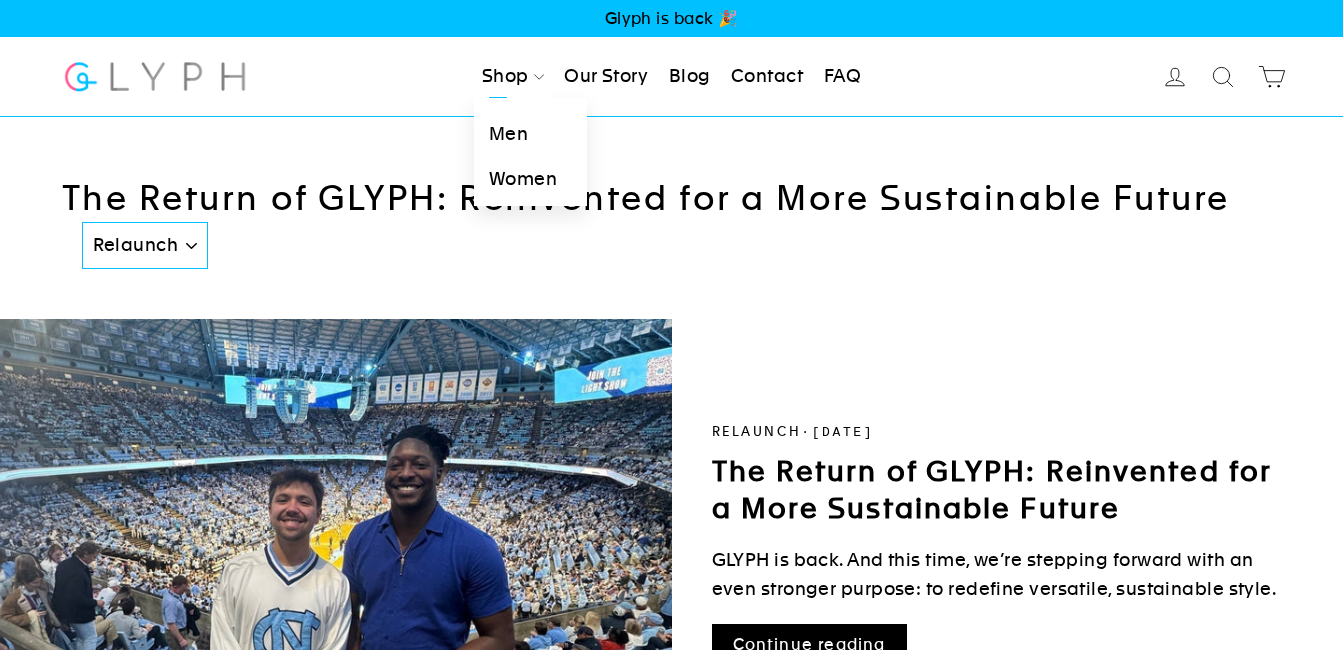 click on "Men" at bounding box center (530, 134) 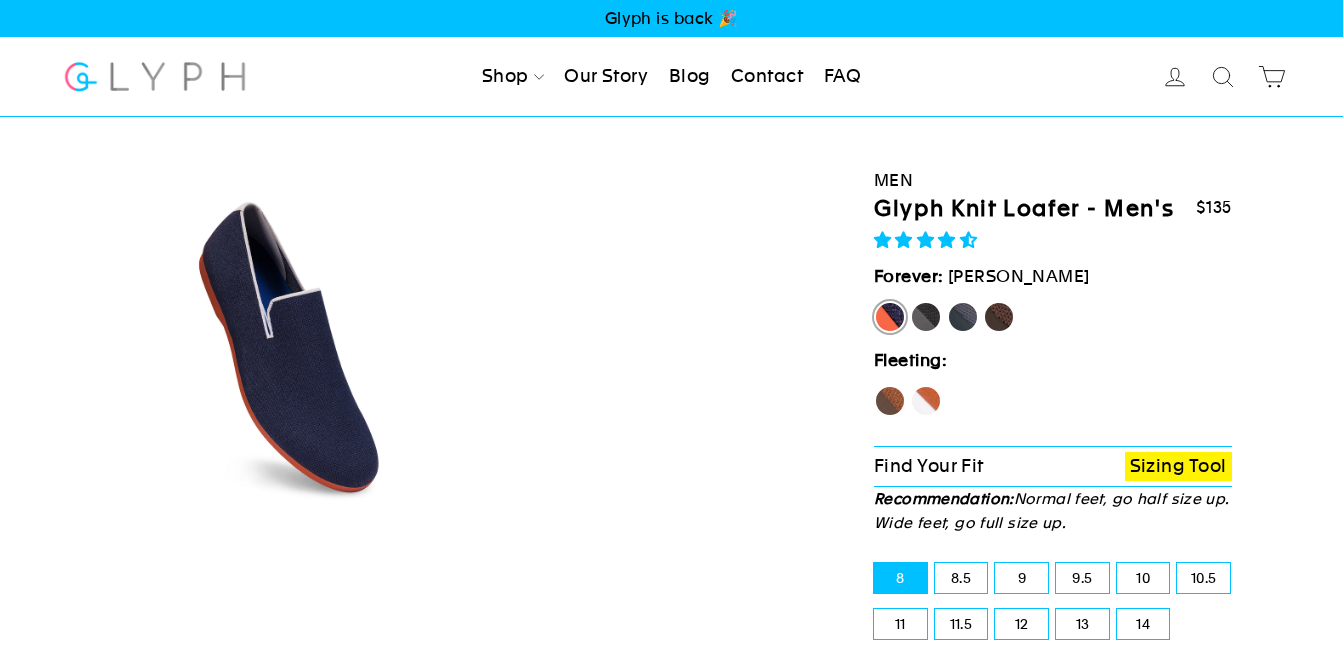 scroll, scrollTop: 0, scrollLeft: 0, axis: both 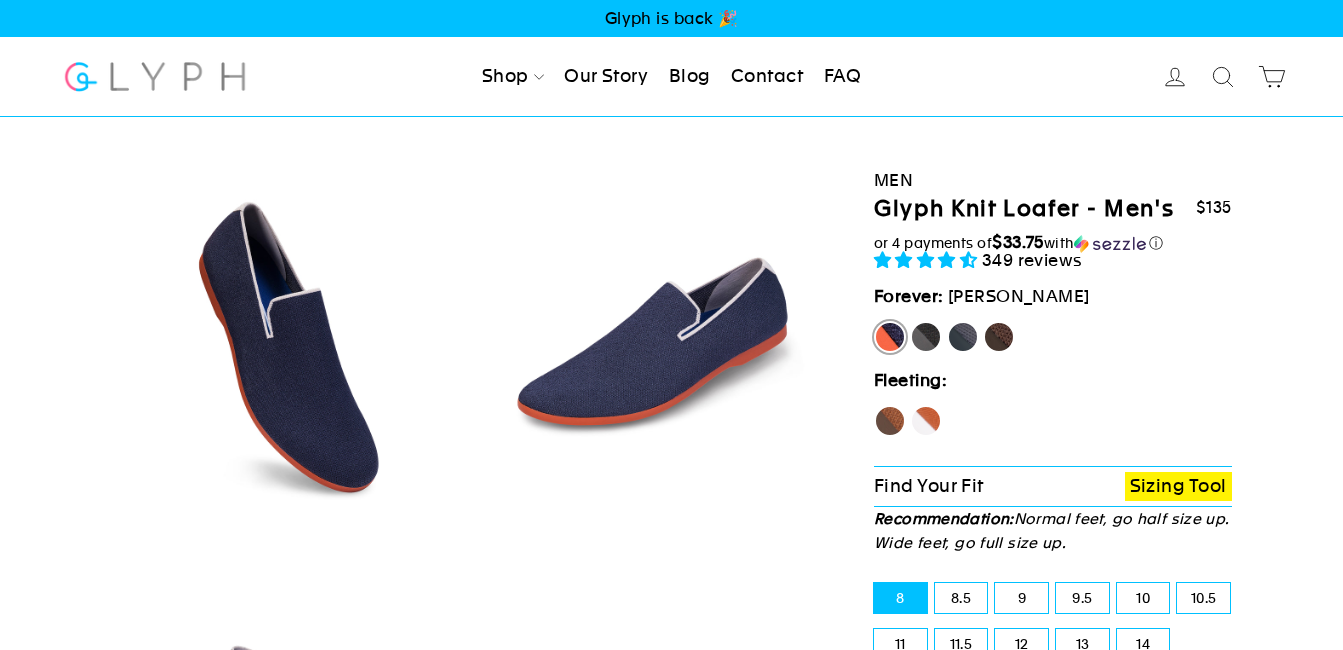 select on "highest-rating" 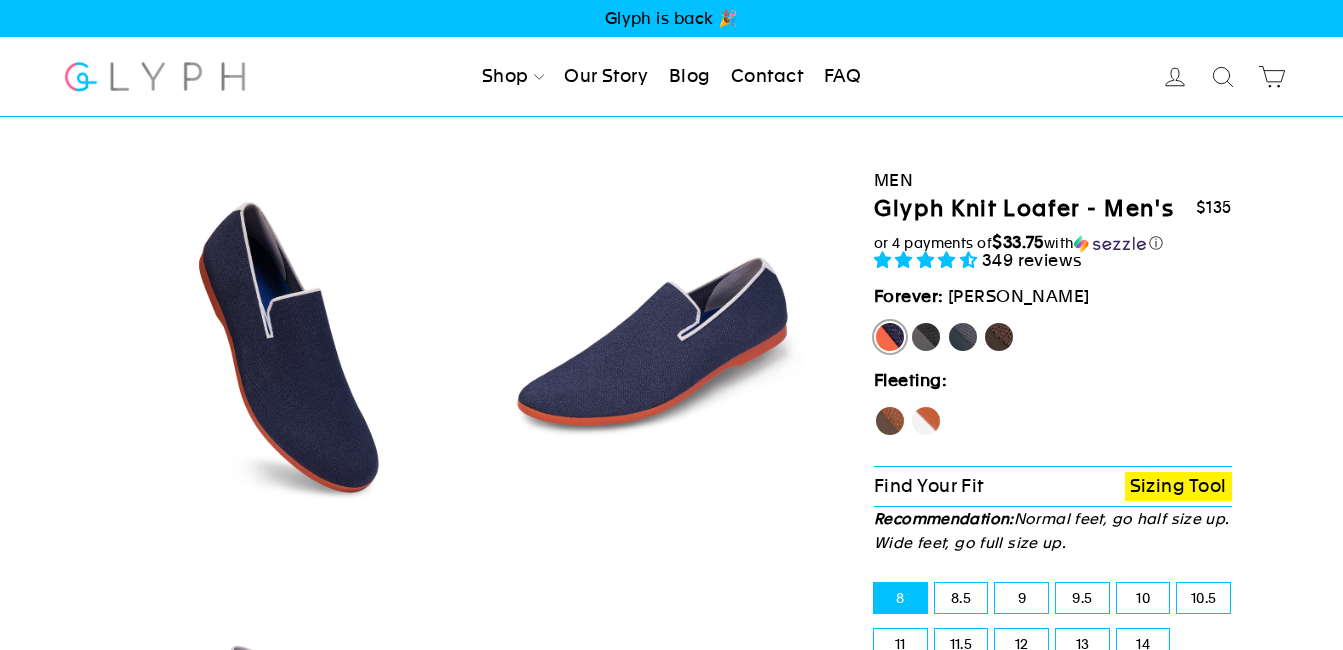 click on "Mustang" at bounding box center [983, 321] 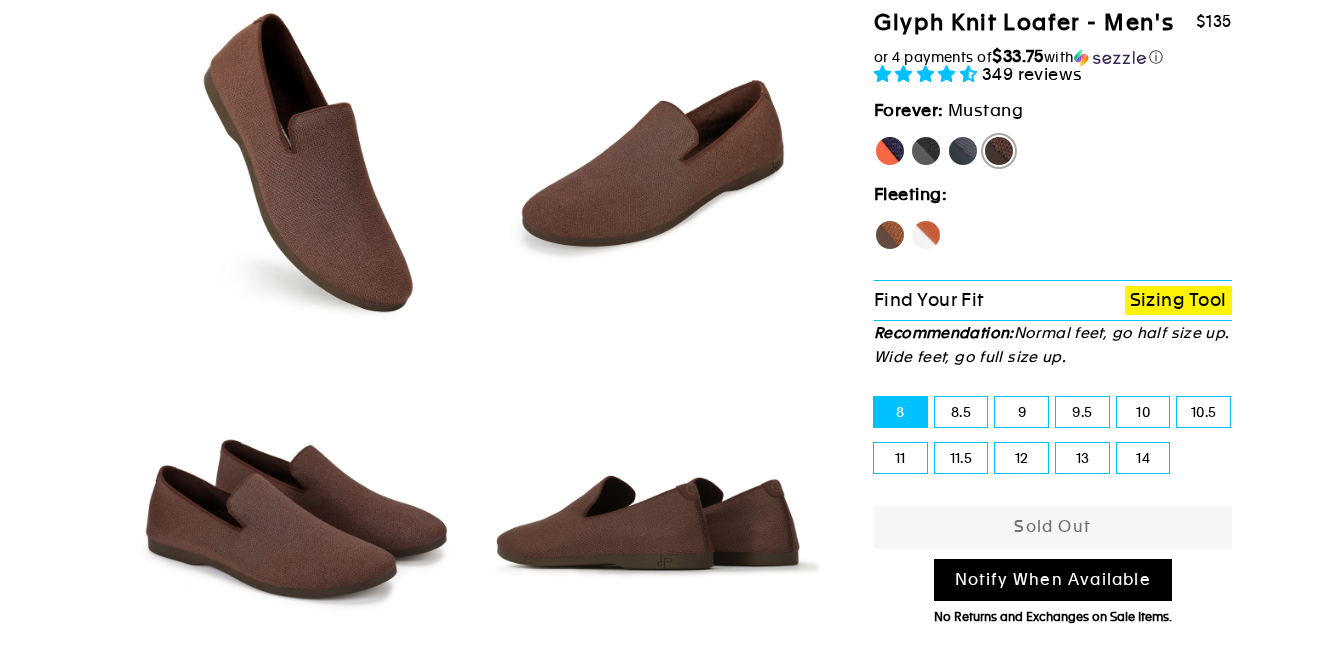 scroll, scrollTop: 0, scrollLeft: 0, axis: both 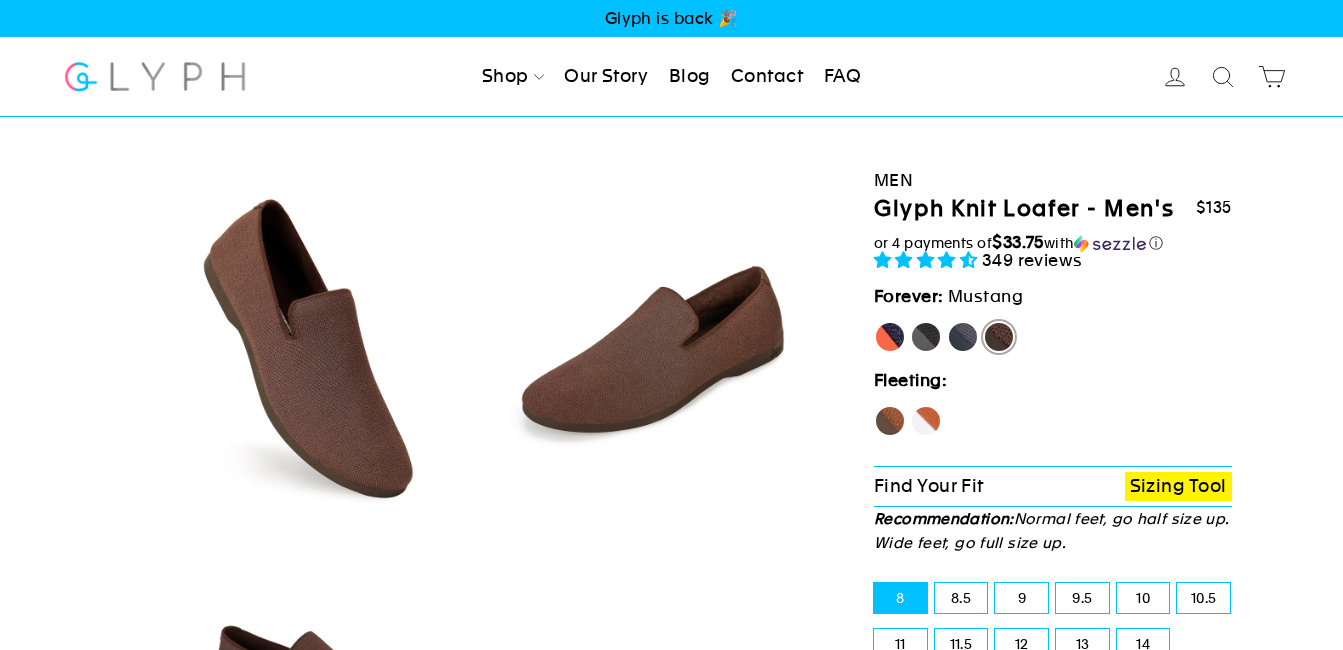 click on "11.5" at bounding box center [961, 644] 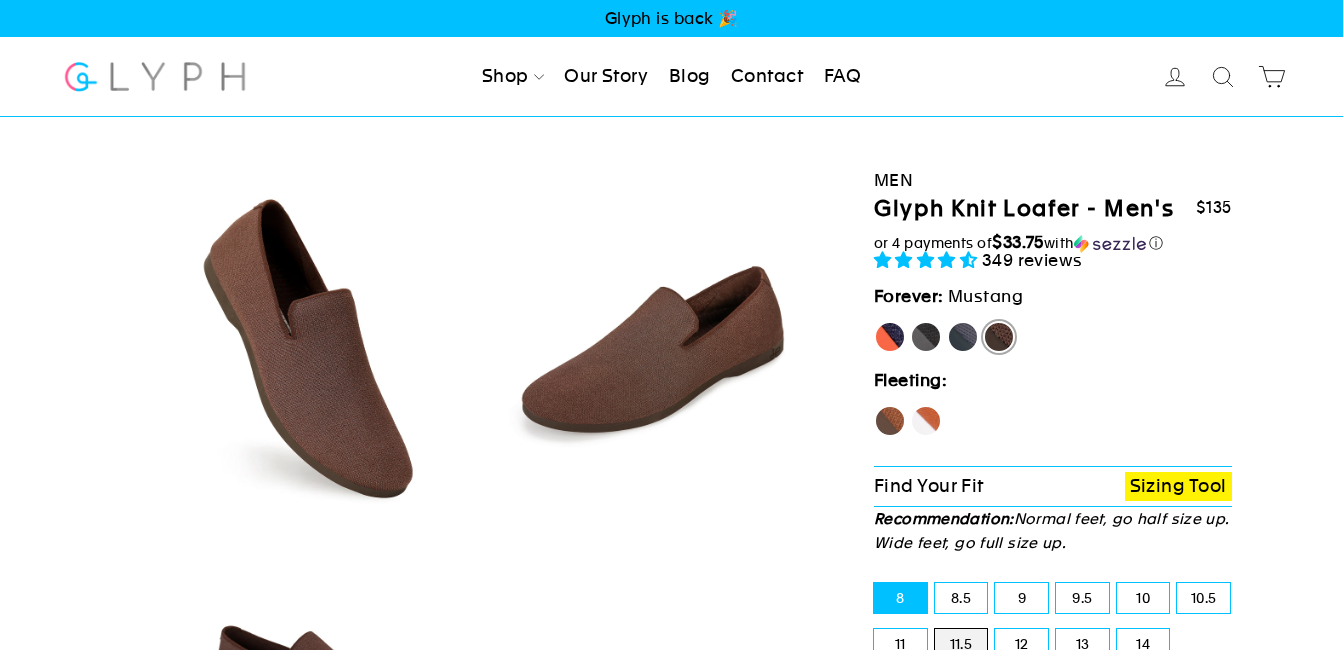 click on "11.5" at bounding box center [935, 629] 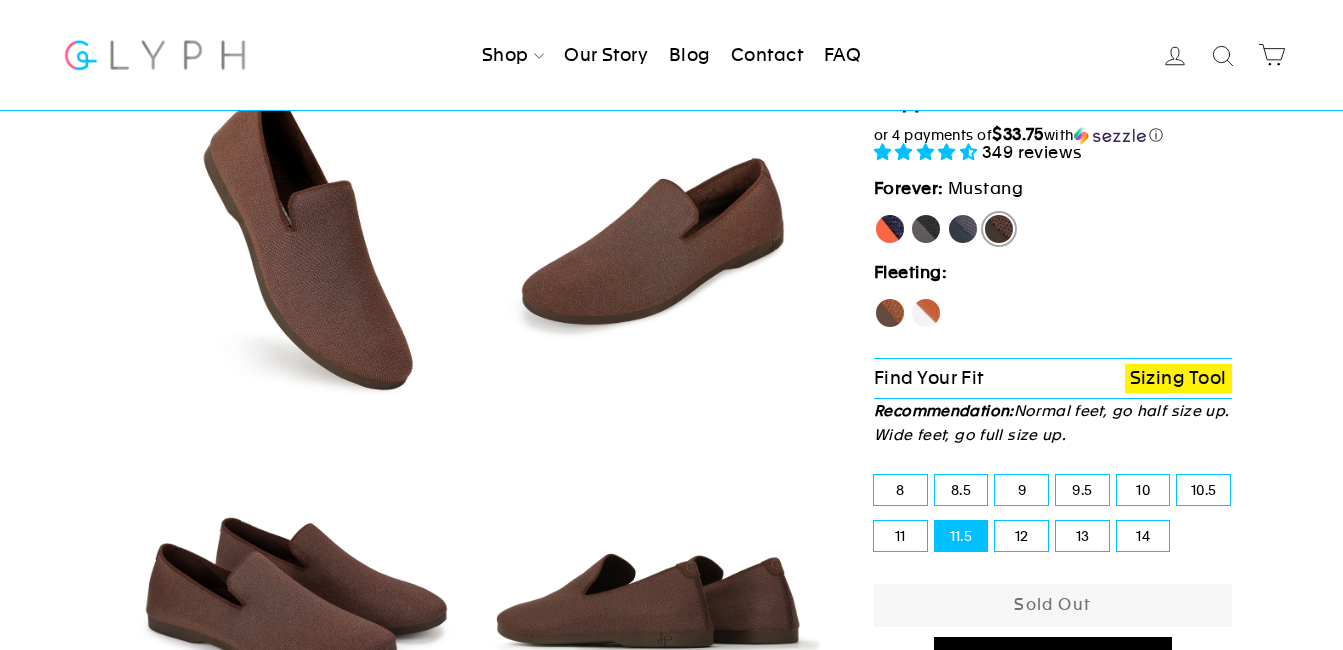scroll, scrollTop: 0, scrollLeft: 0, axis: both 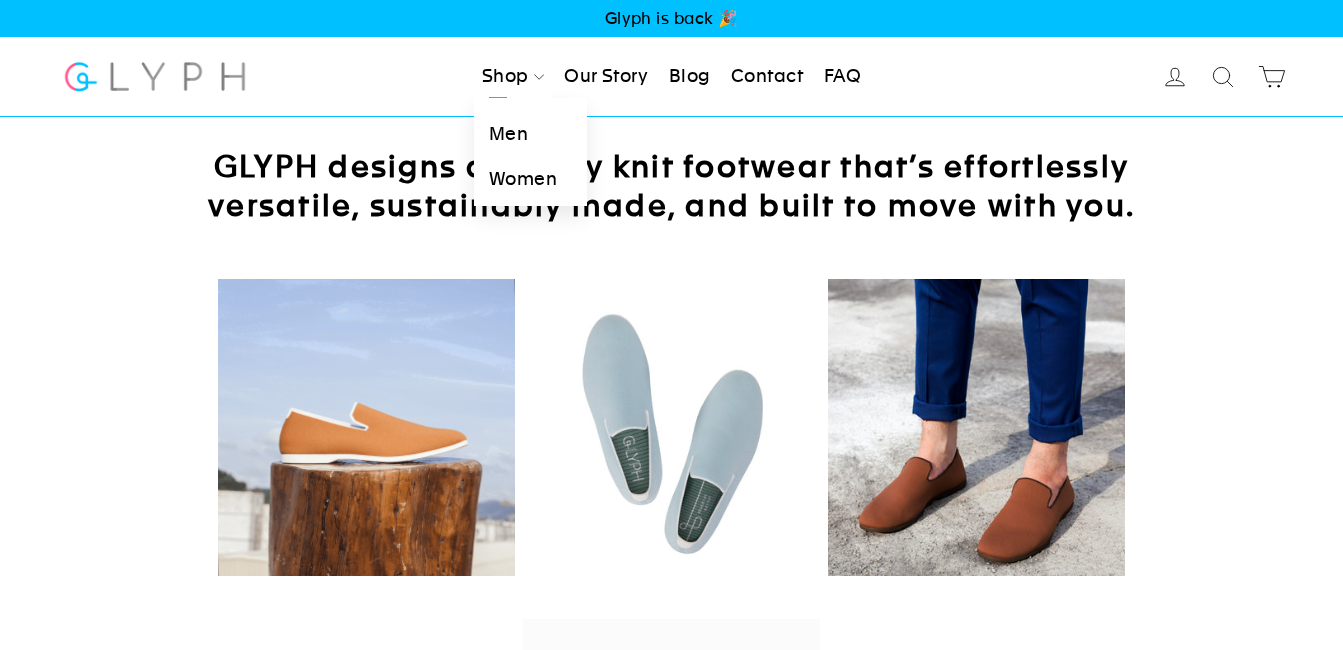 click on "Women" at bounding box center [530, 179] 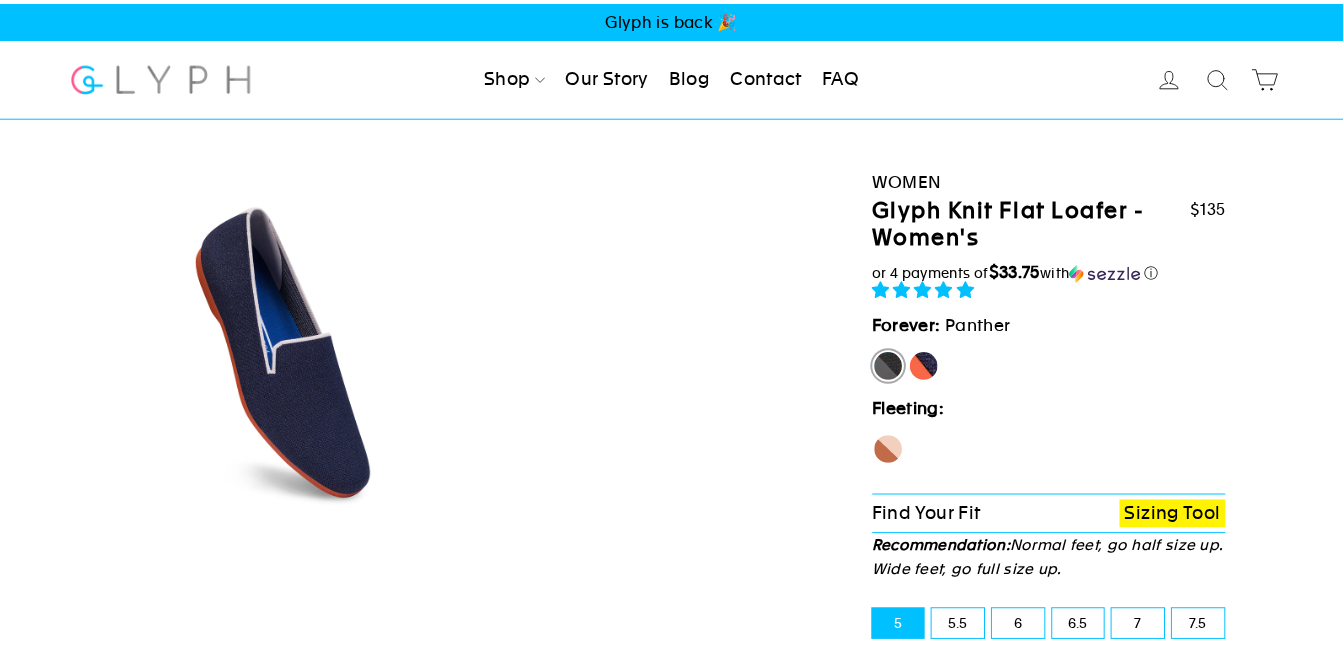 scroll, scrollTop: 0, scrollLeft: 0, axis: both 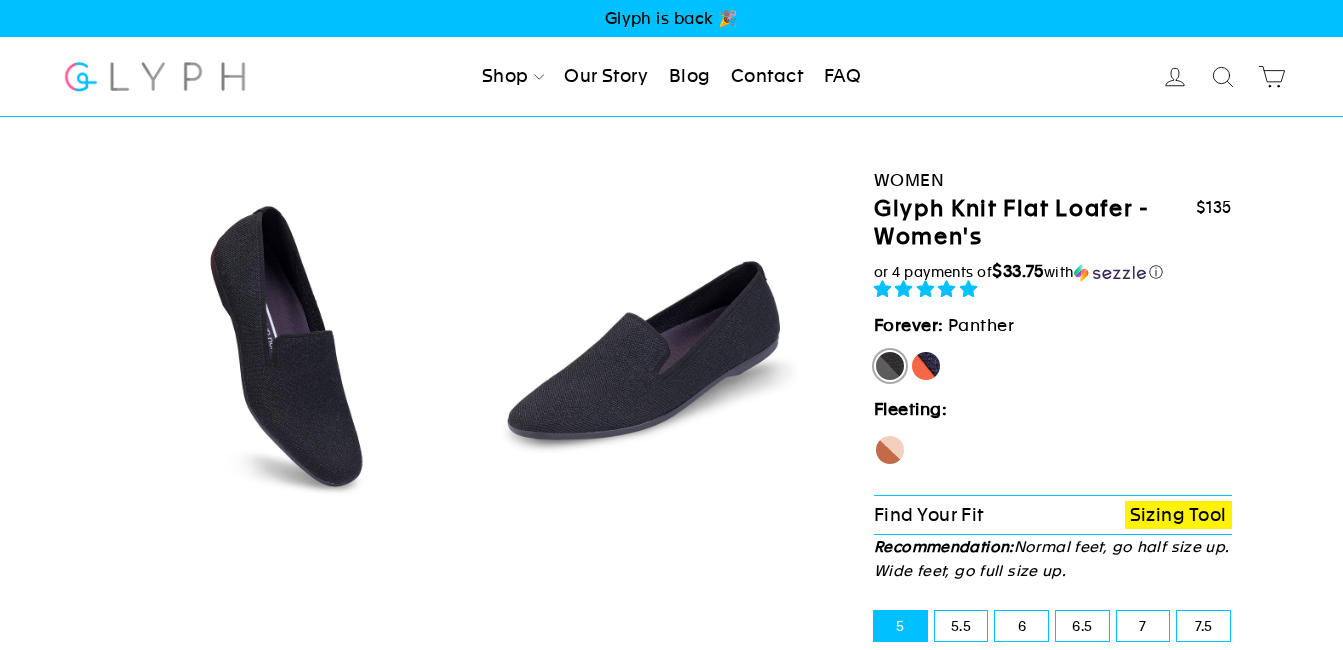 select on "highest-rating" 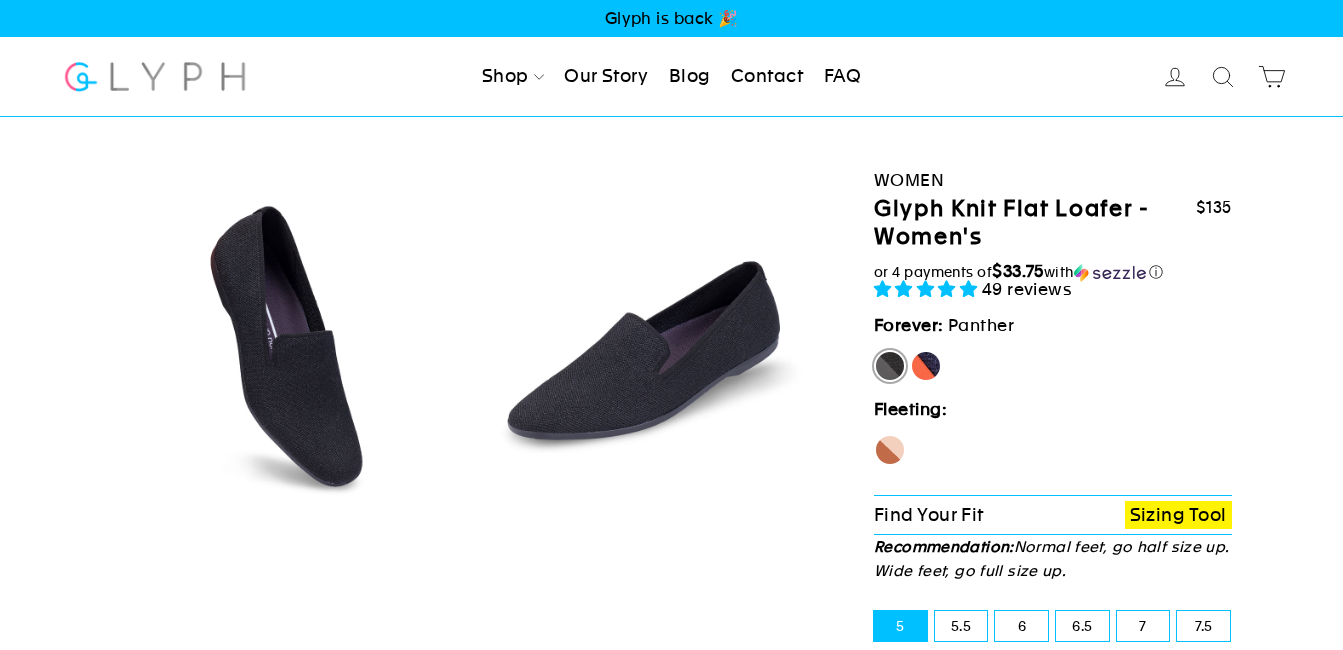 scroll, scrollTop: 0, scrollLeft: 0, axis: both 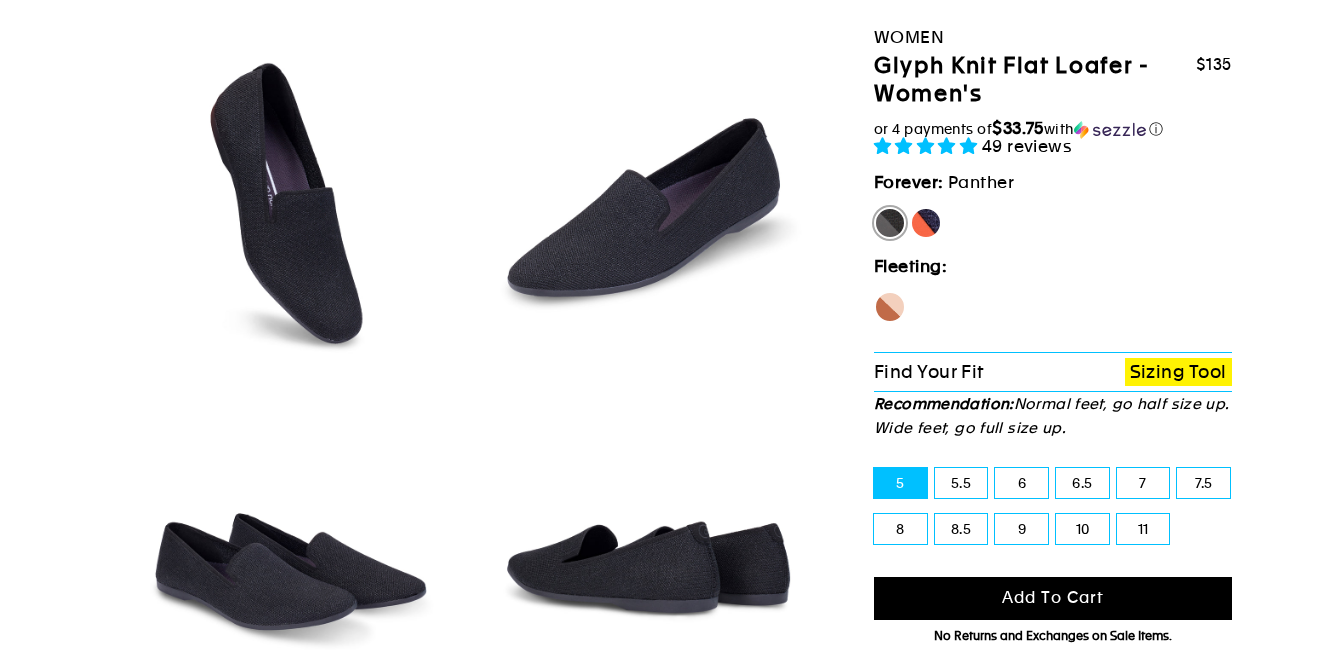click on "Seahorse" at bounding box center (890, 307) 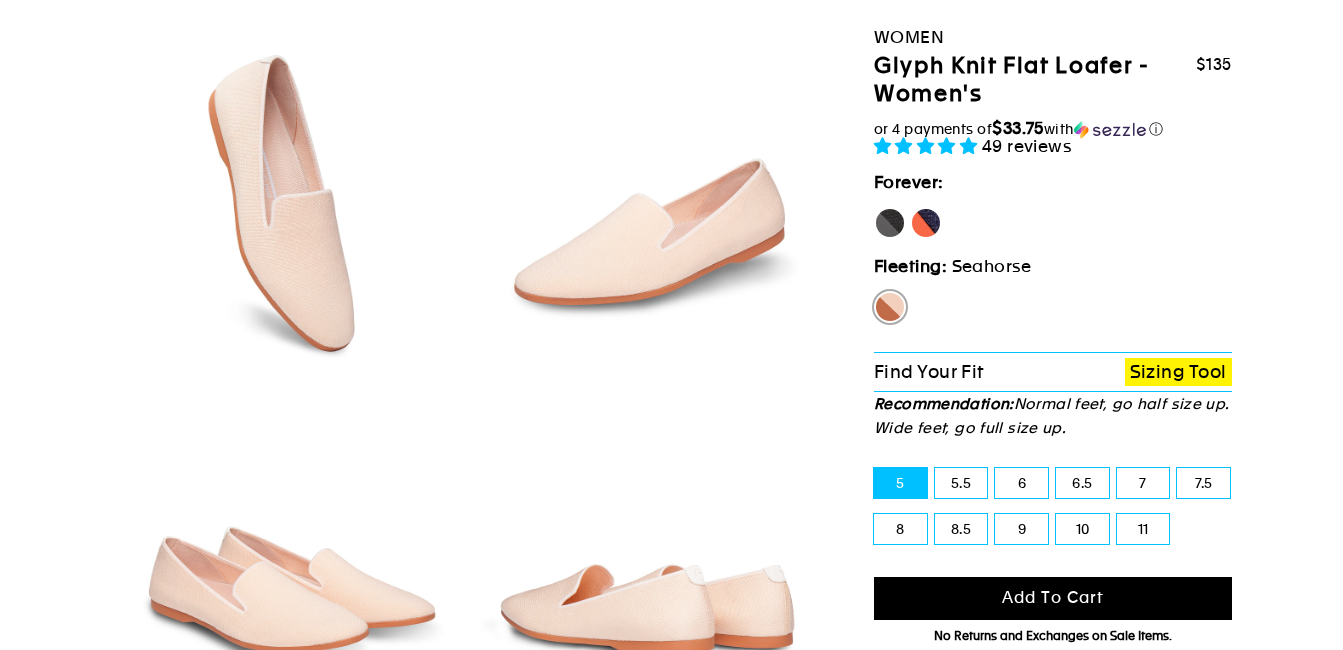 click on "7.5" at bounding box center [1203, 483] 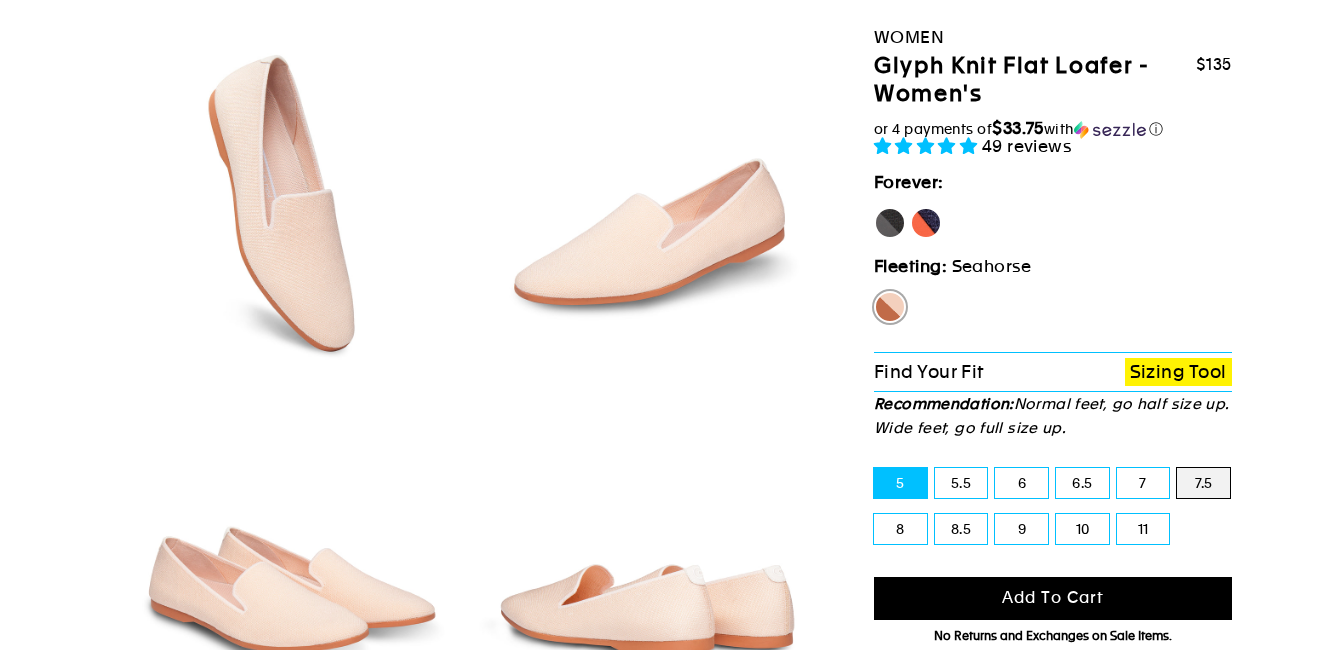 click on "7.5" at bounding box center (1177, 468) 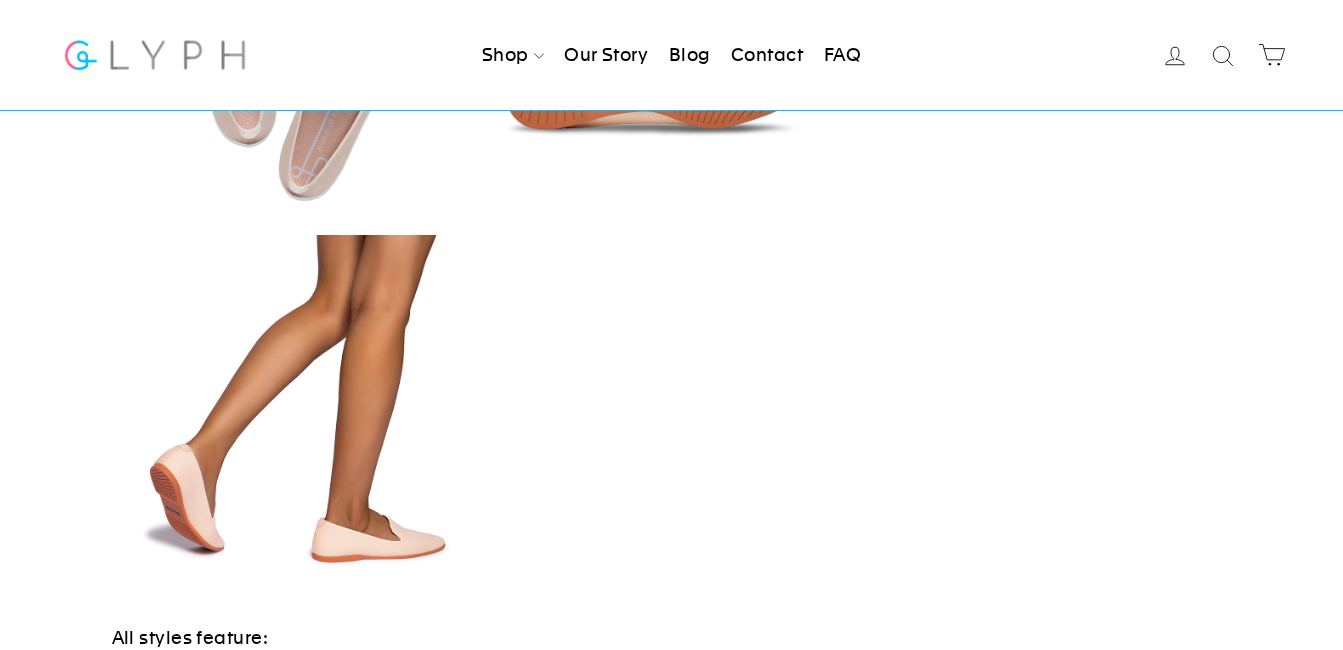 scroll, scrollTop: 0, scrollLeft: 0, axis: both 